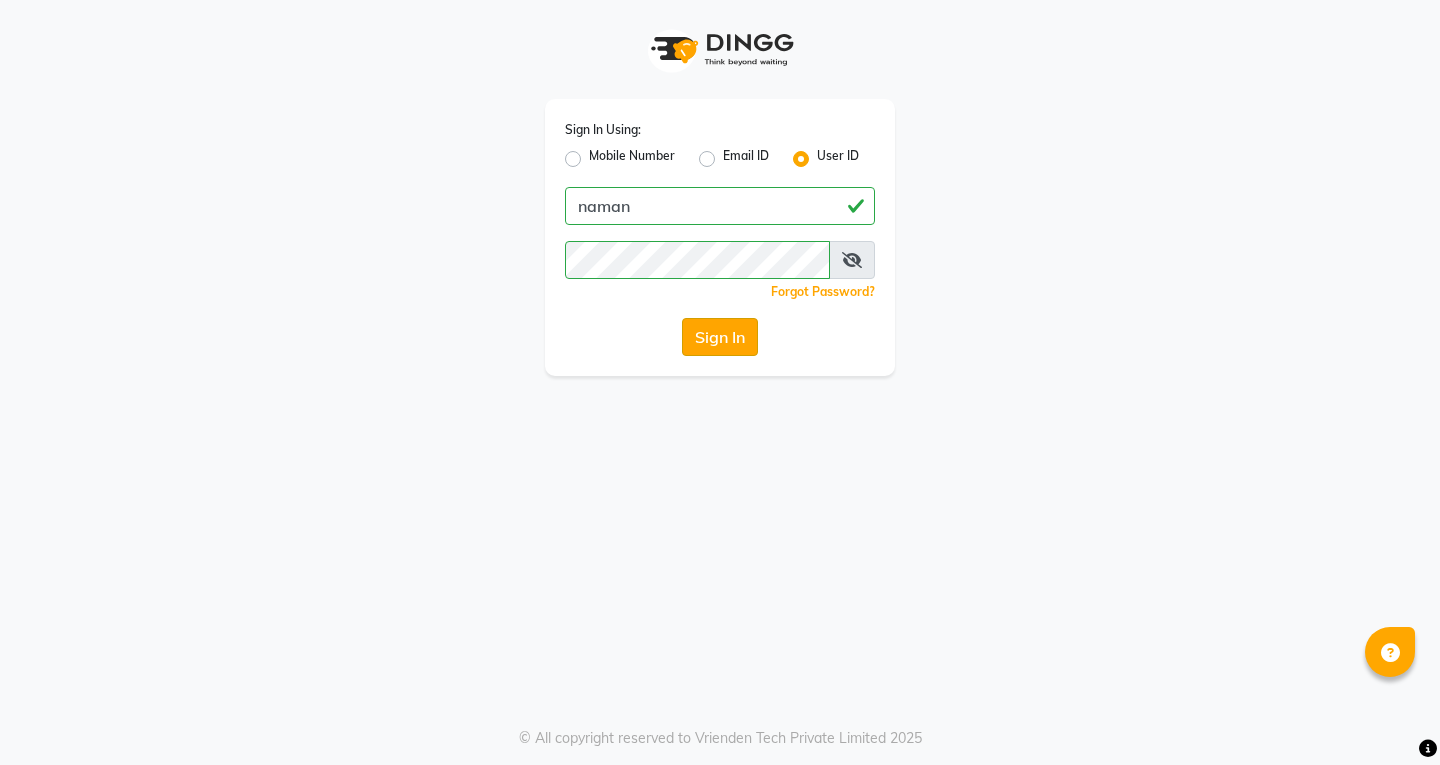 scroll, scrollTop: 0, scrollLeft: 0, axis: both 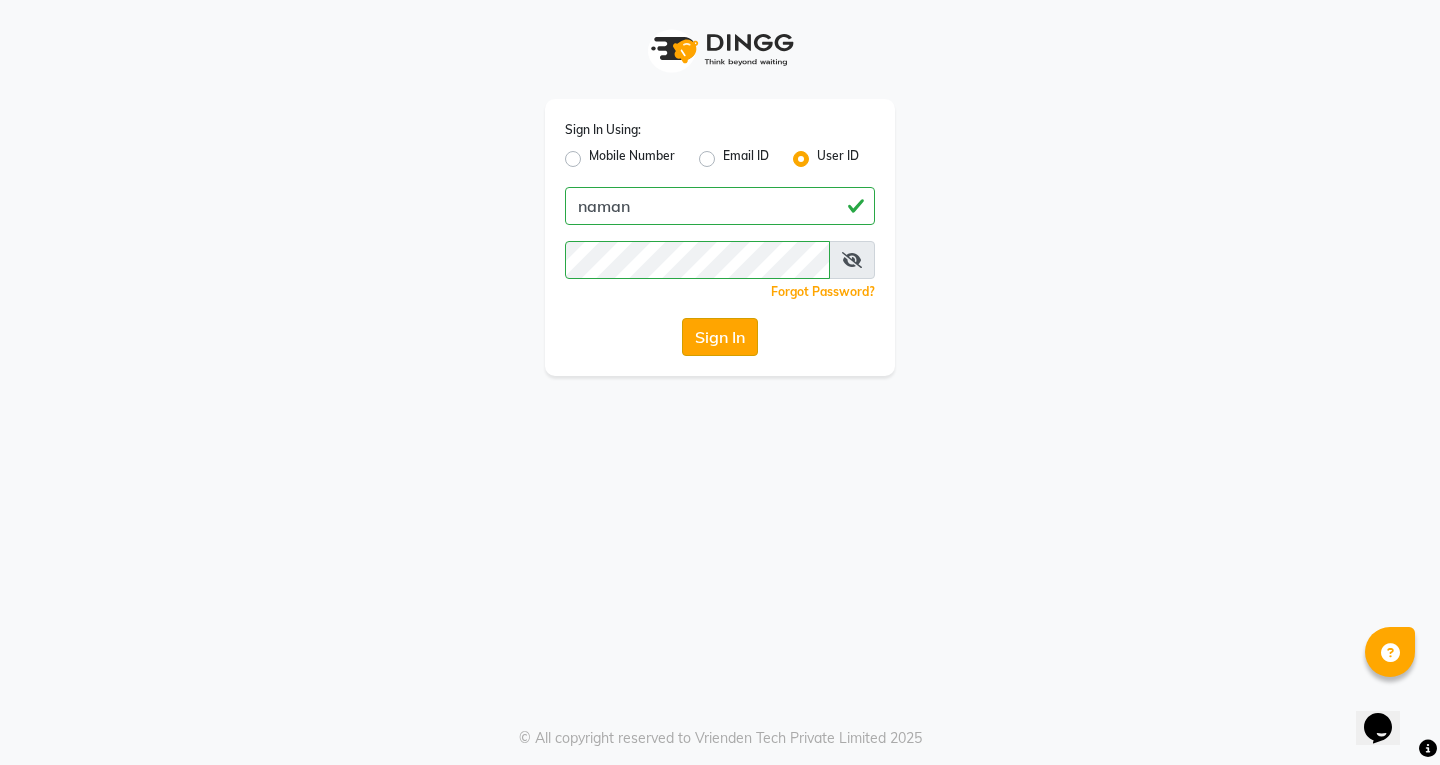 click on "Sign In" 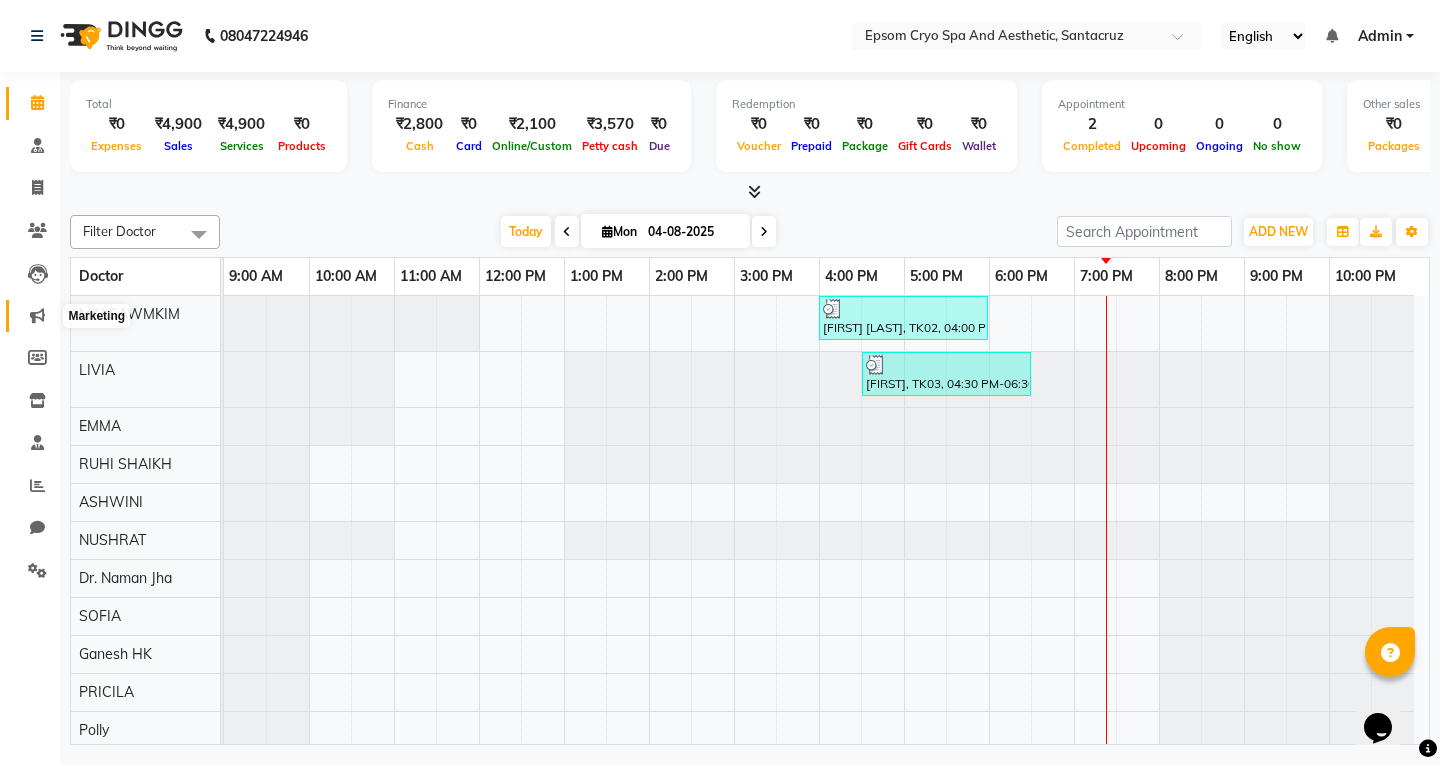 click 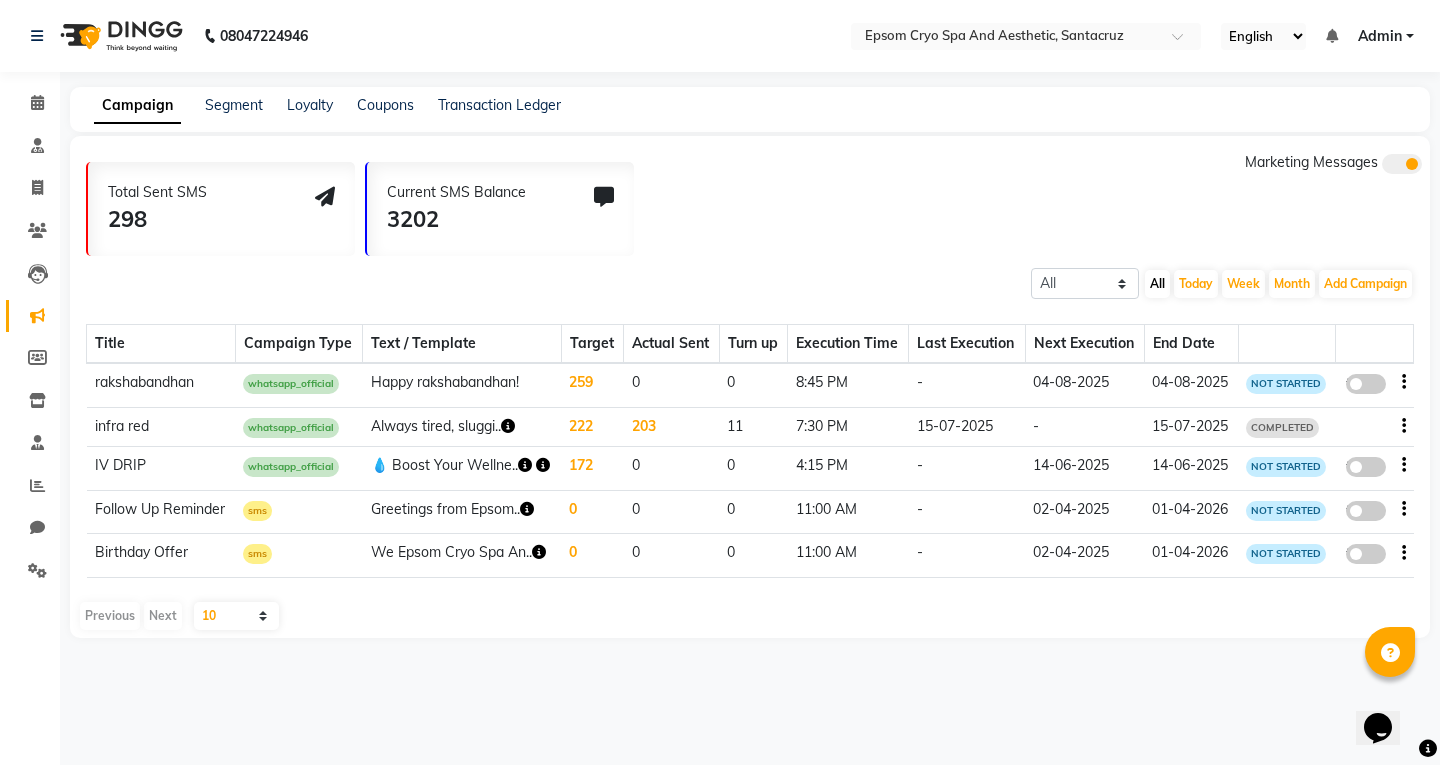 click 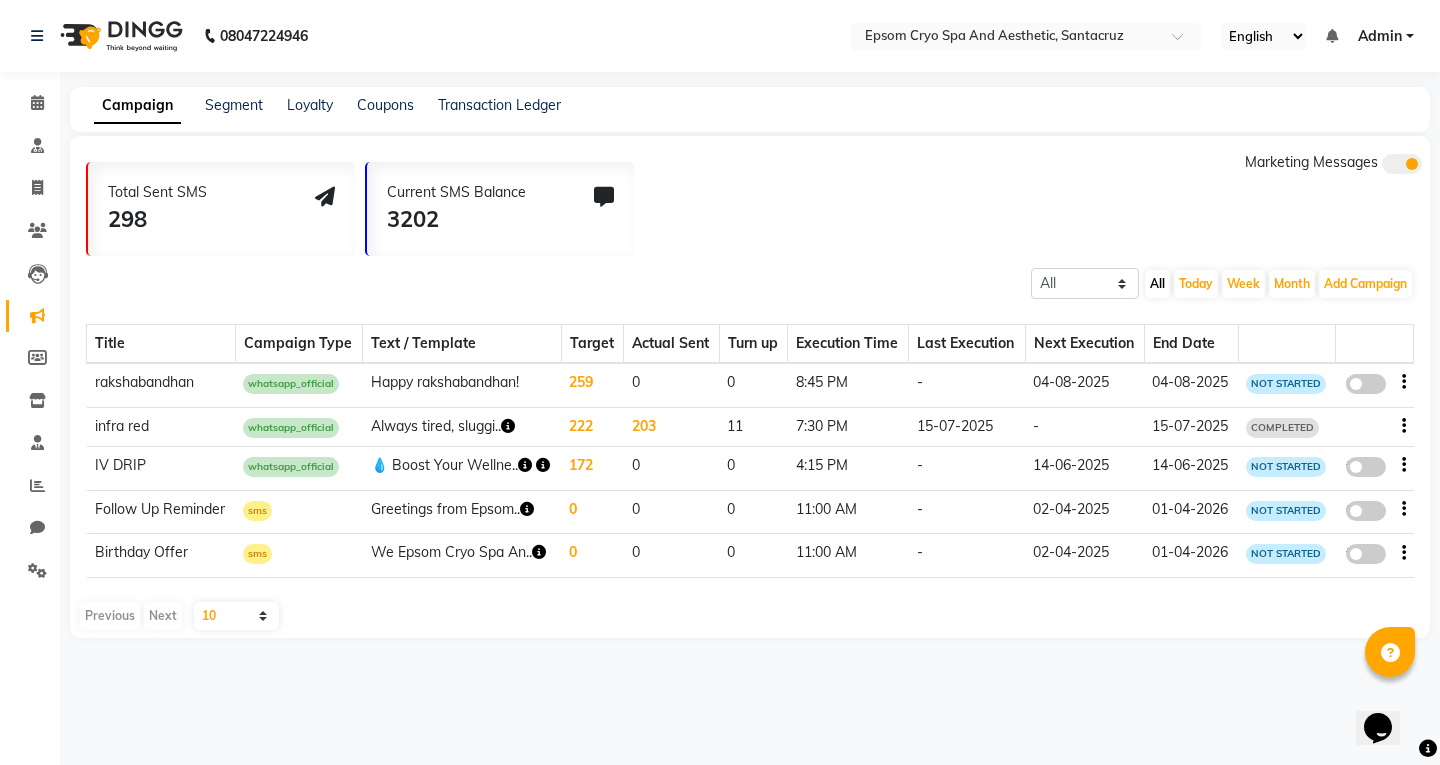 click on "false" 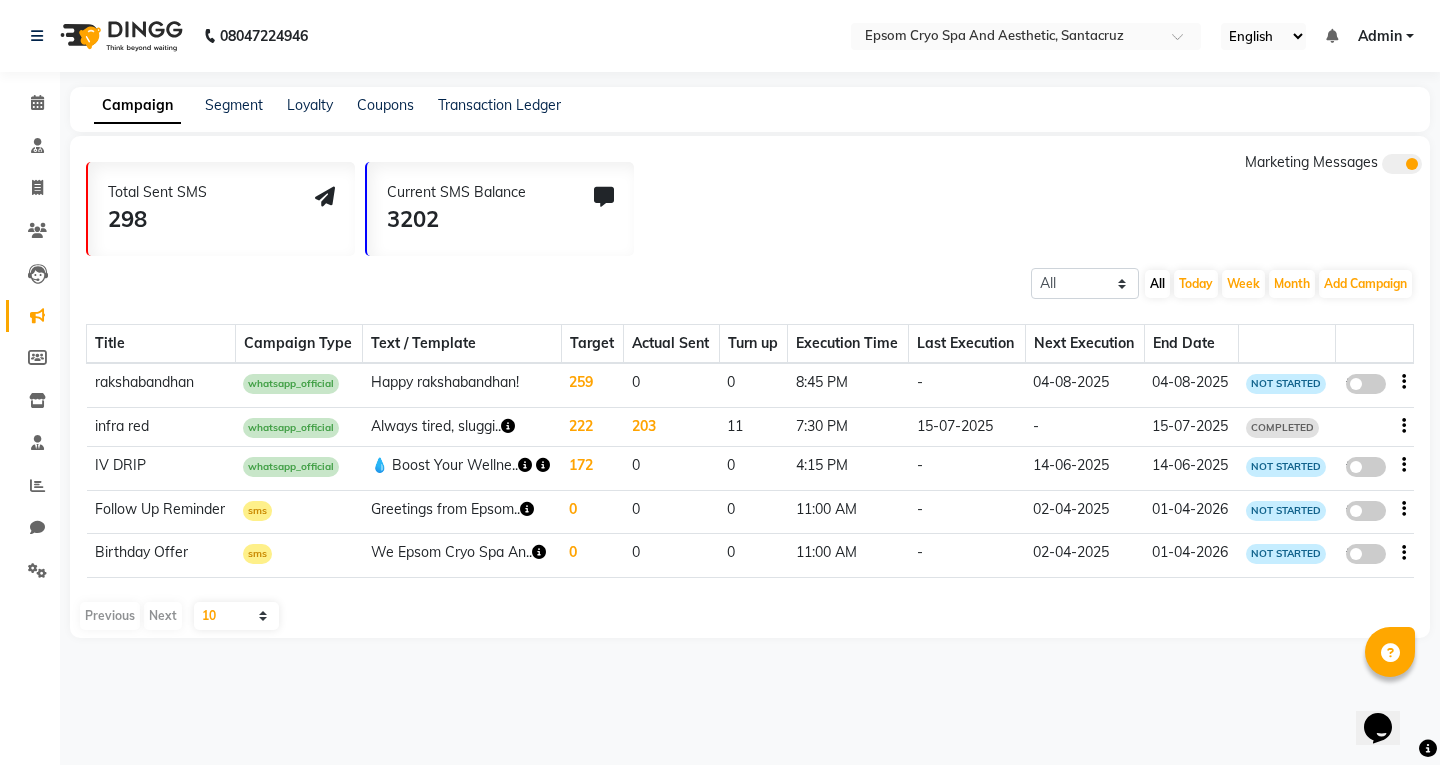select on "3" 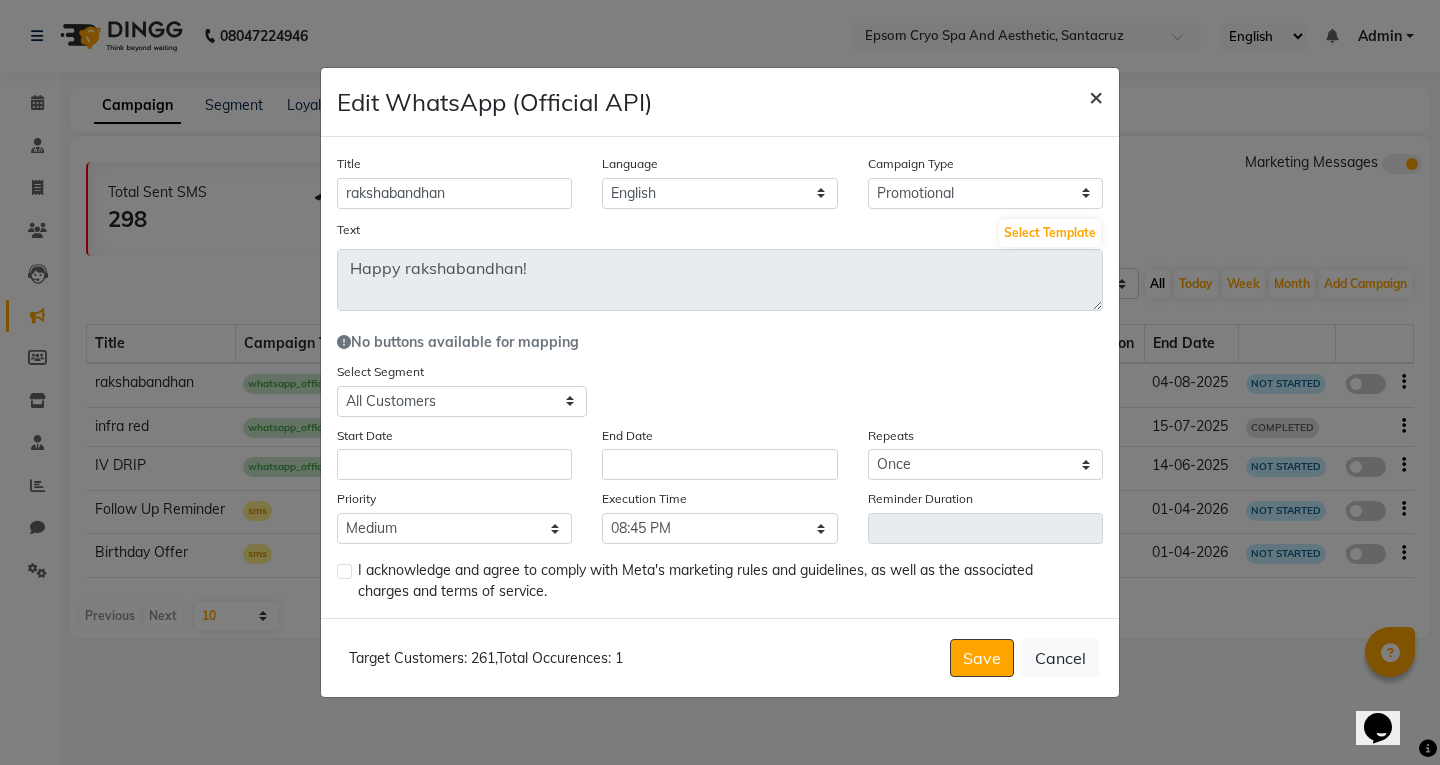click on "×" 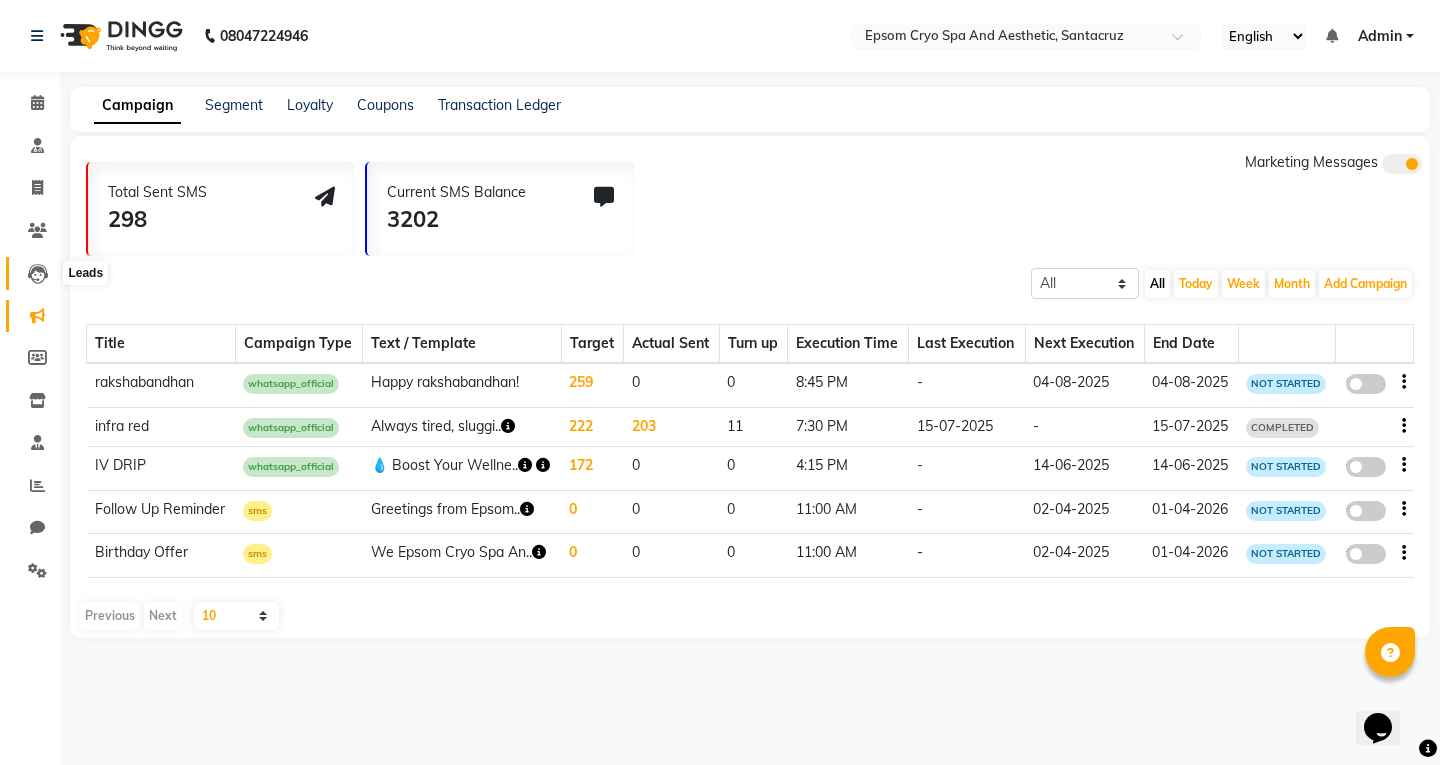 click 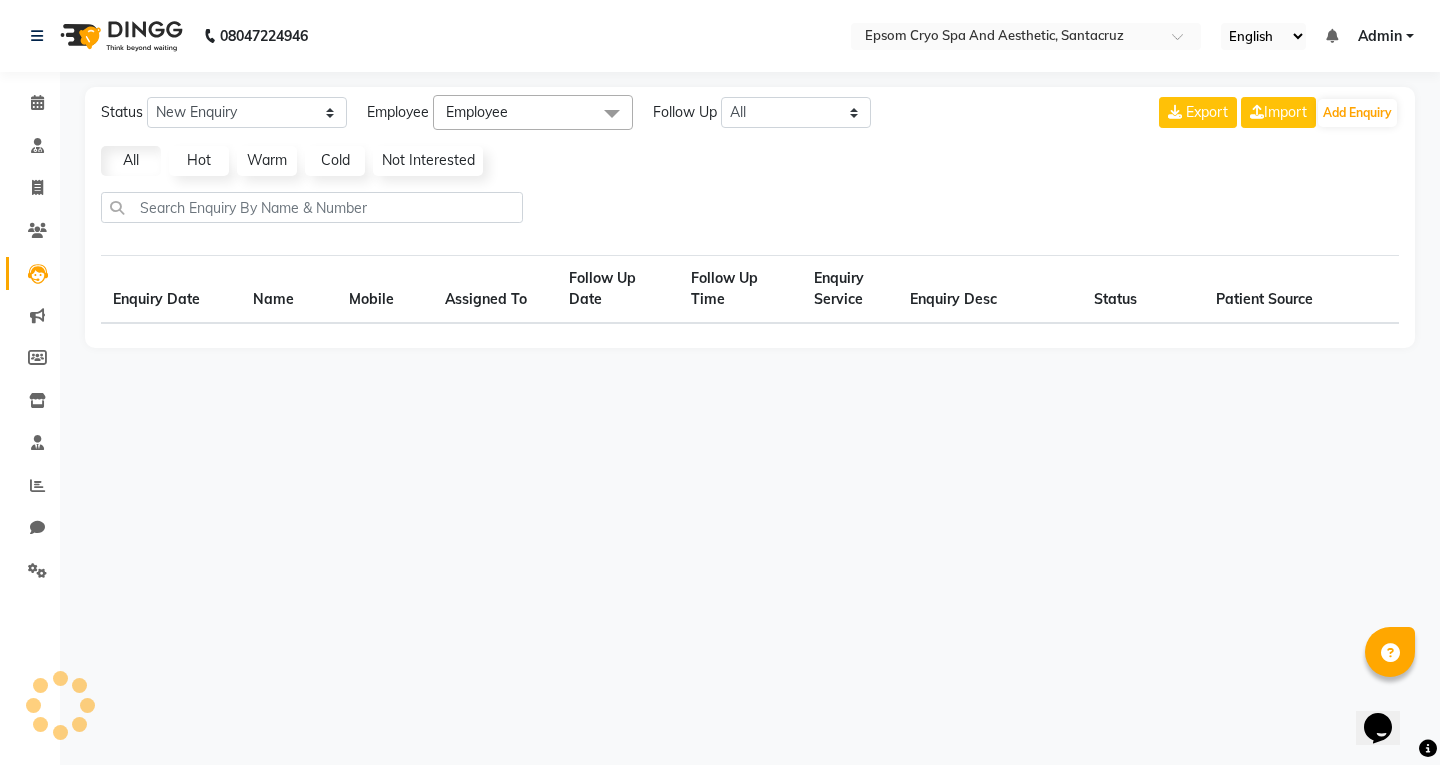 select on "10" 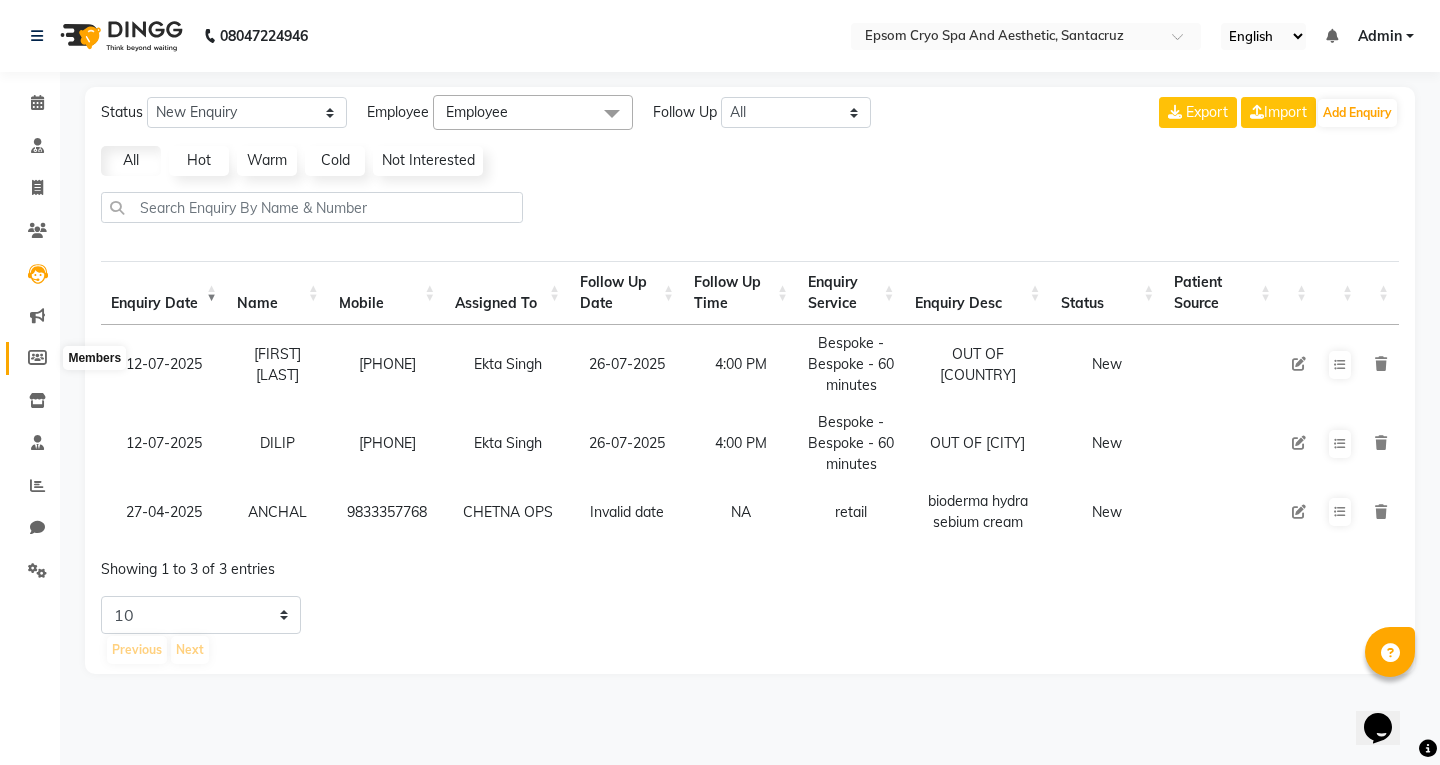 click 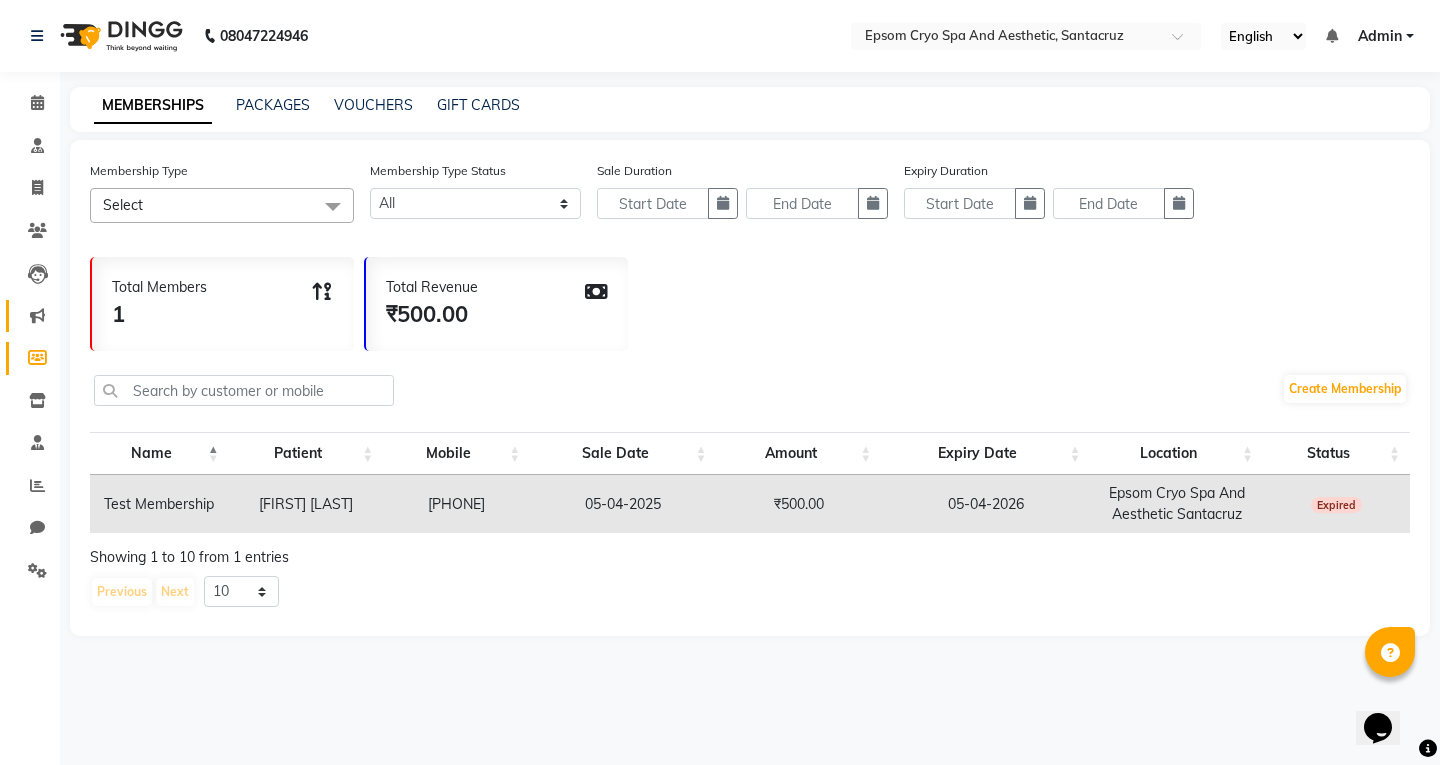click on "Marketing" 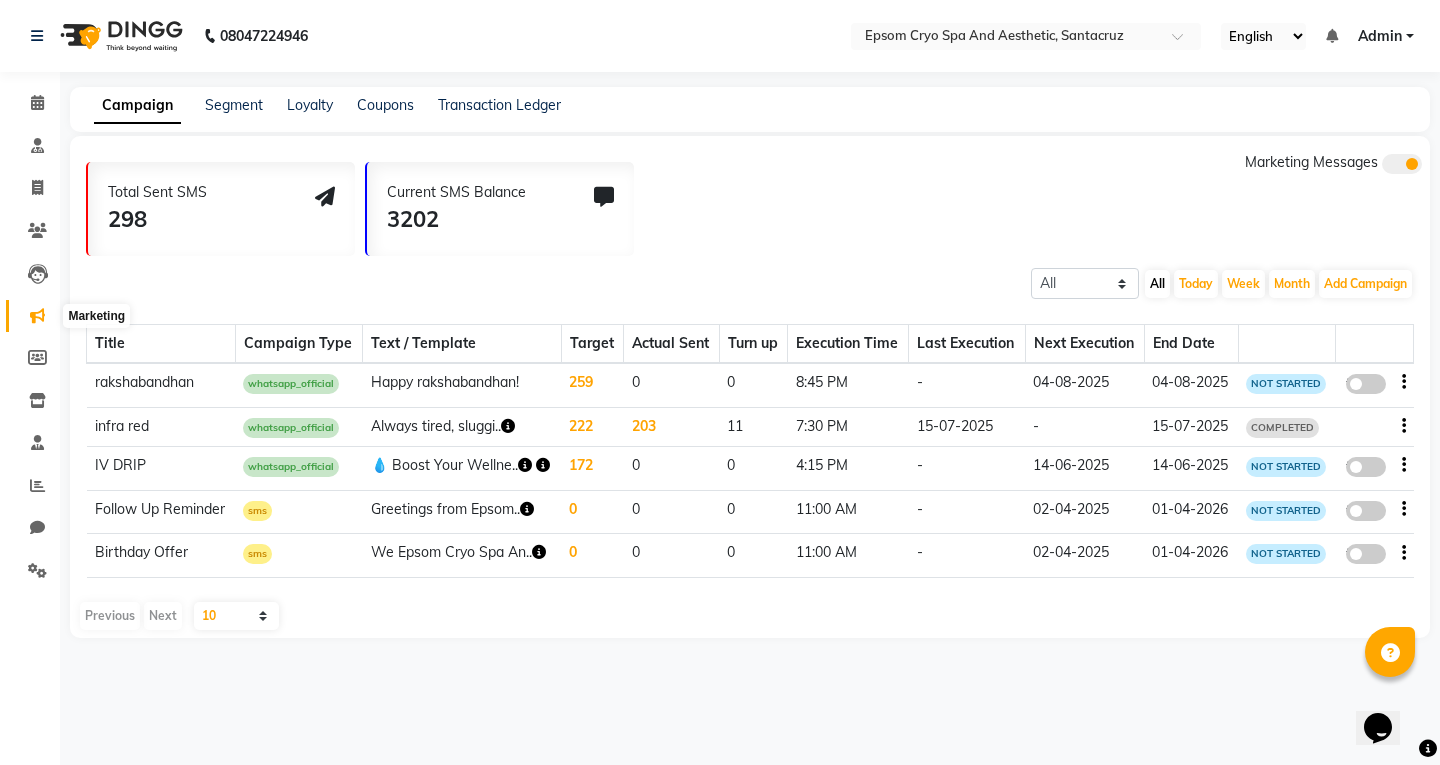 click 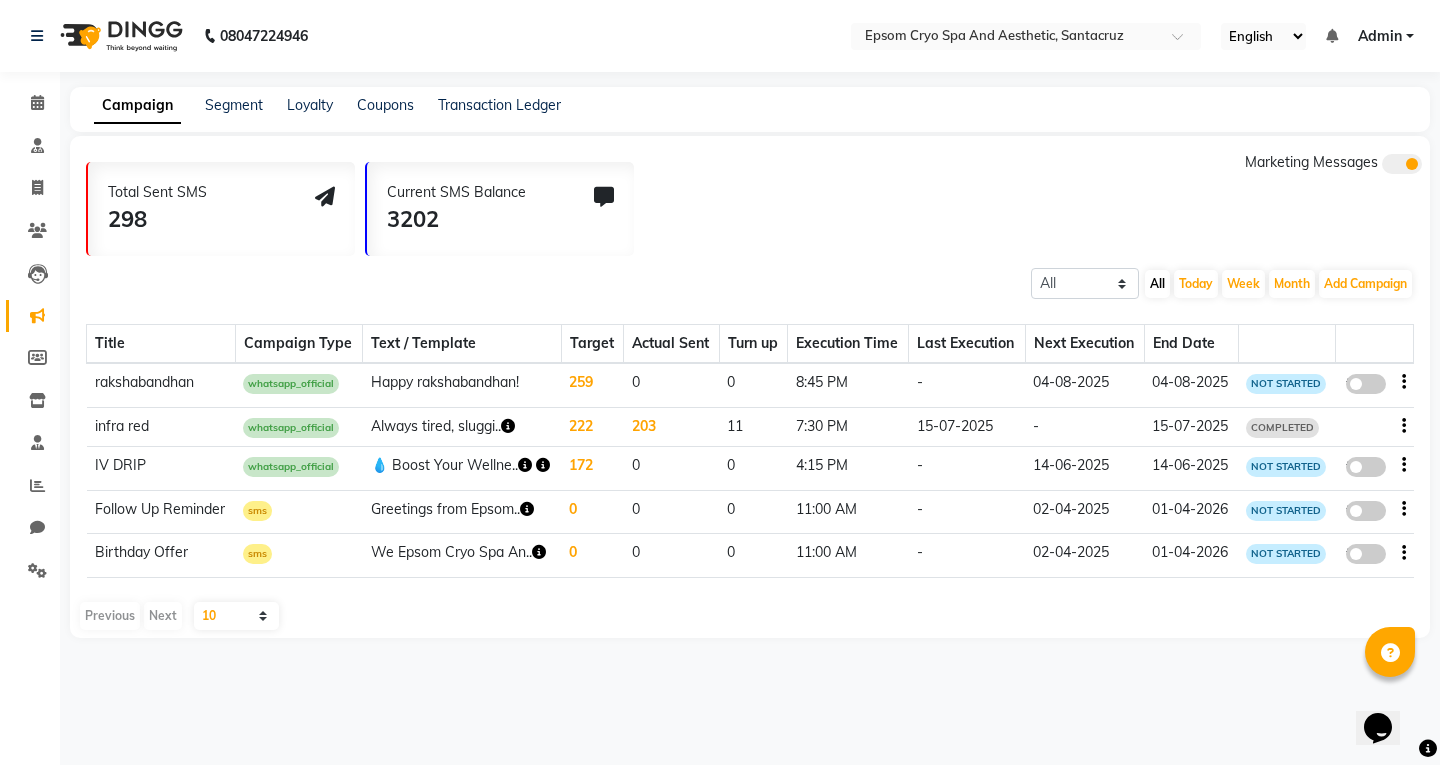 click on "rakshabandhan" 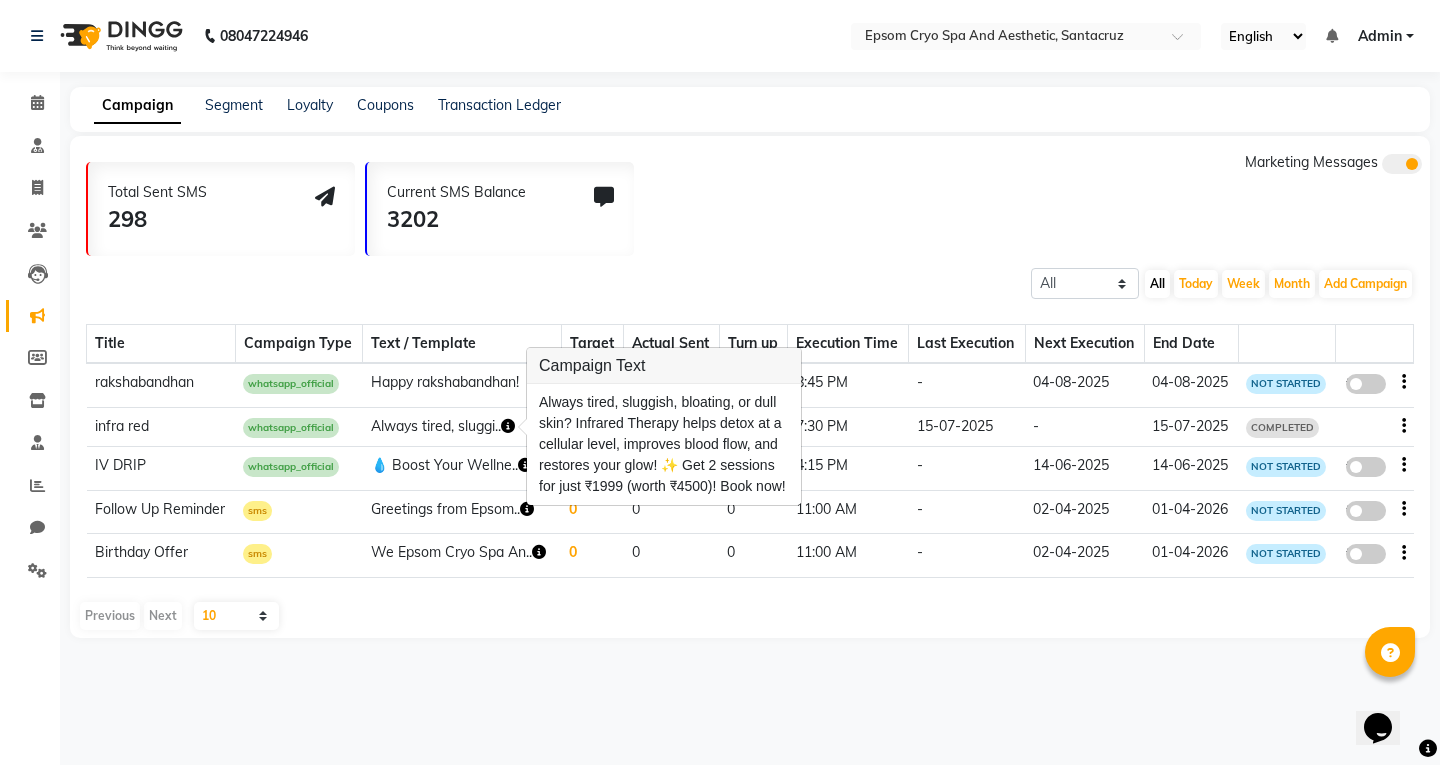 click on "Previous   Next  10 20 50 100" 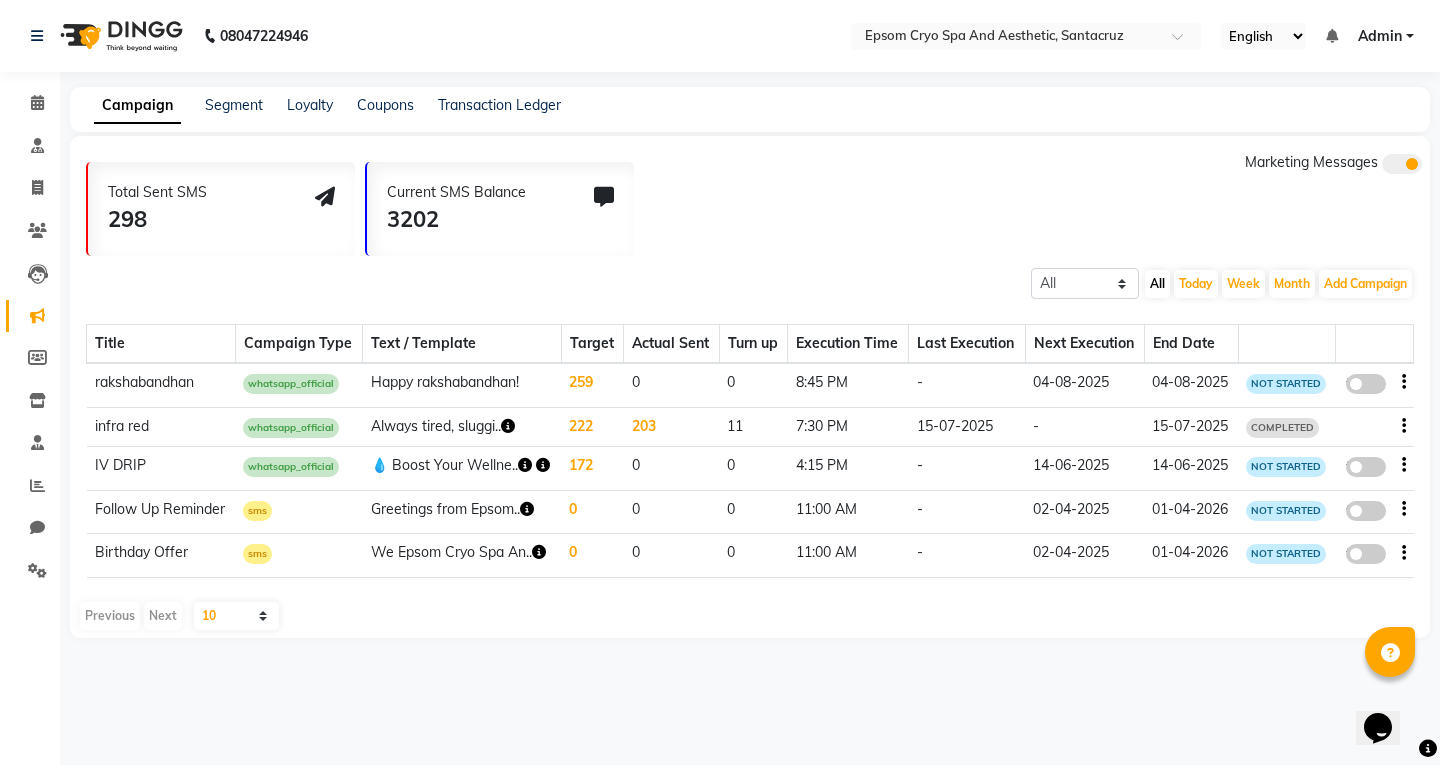 click 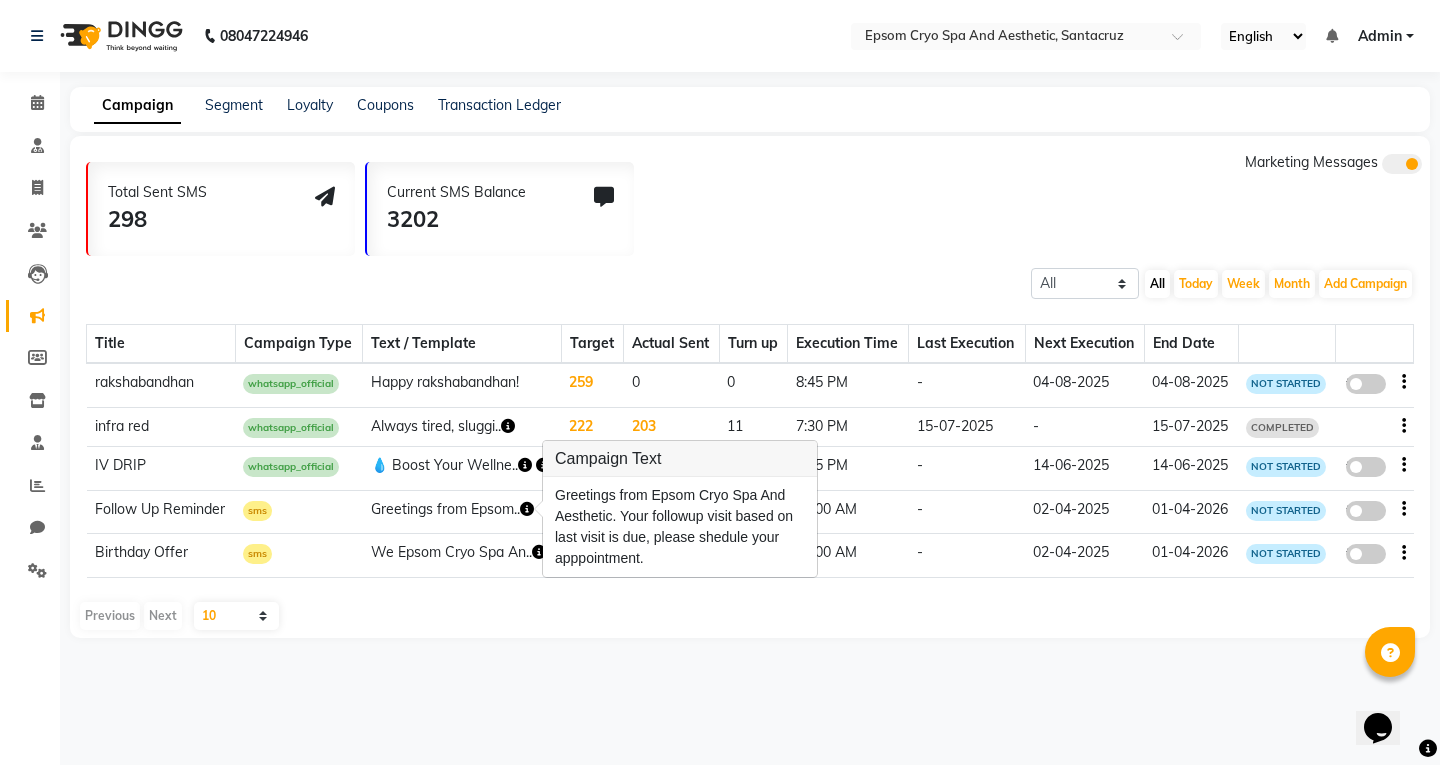 click on "Previous   Next  10 20 50 100" 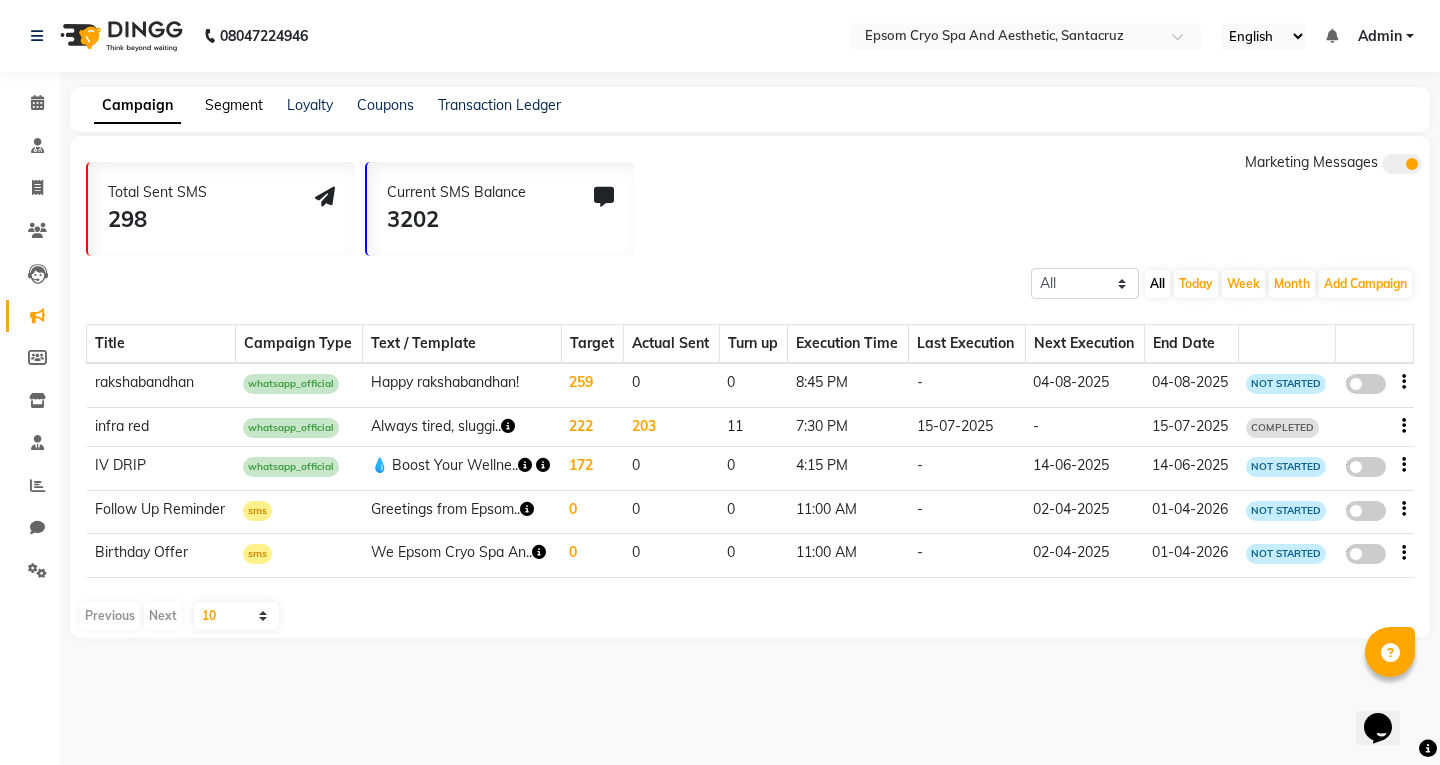 click on "Segment" 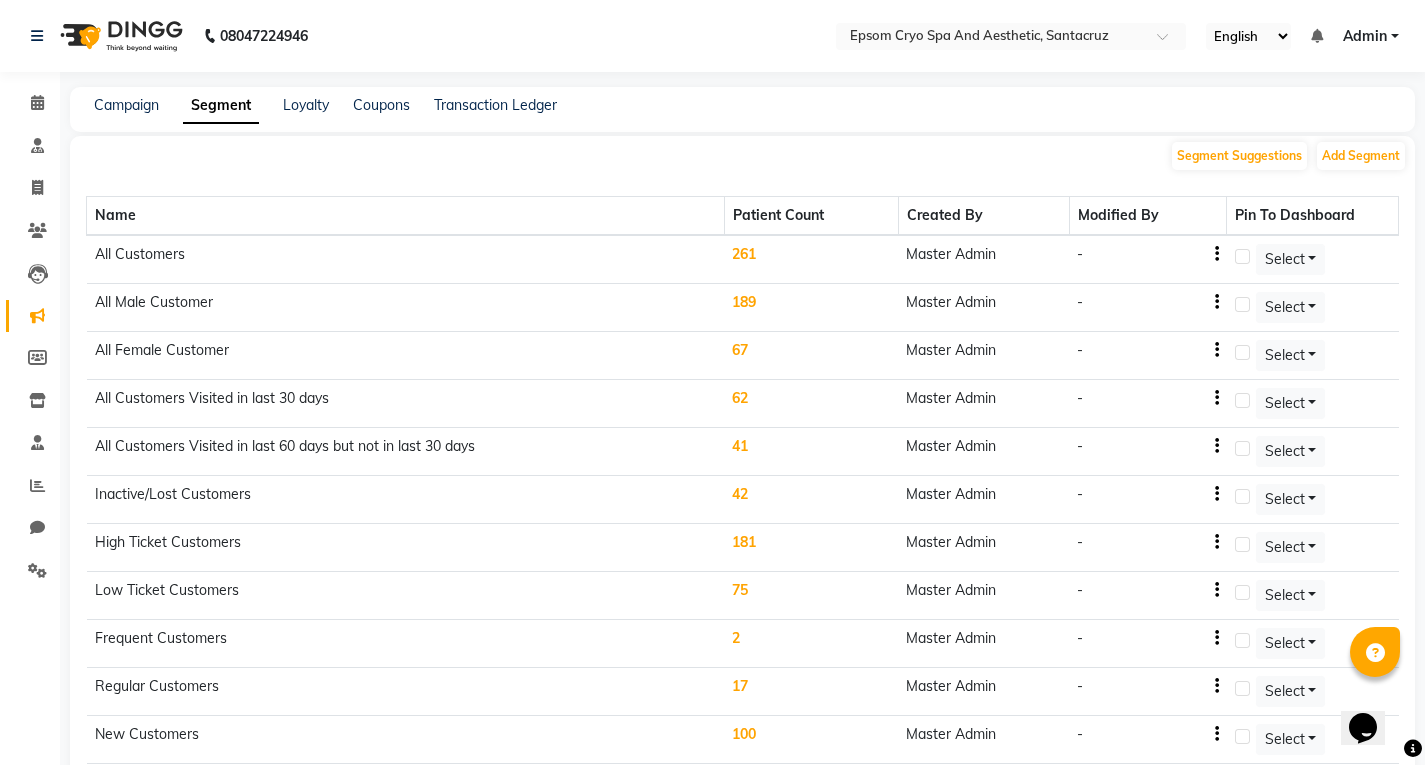 click on "Campaign Segment Loyalty Coupons Transaction Ledger" 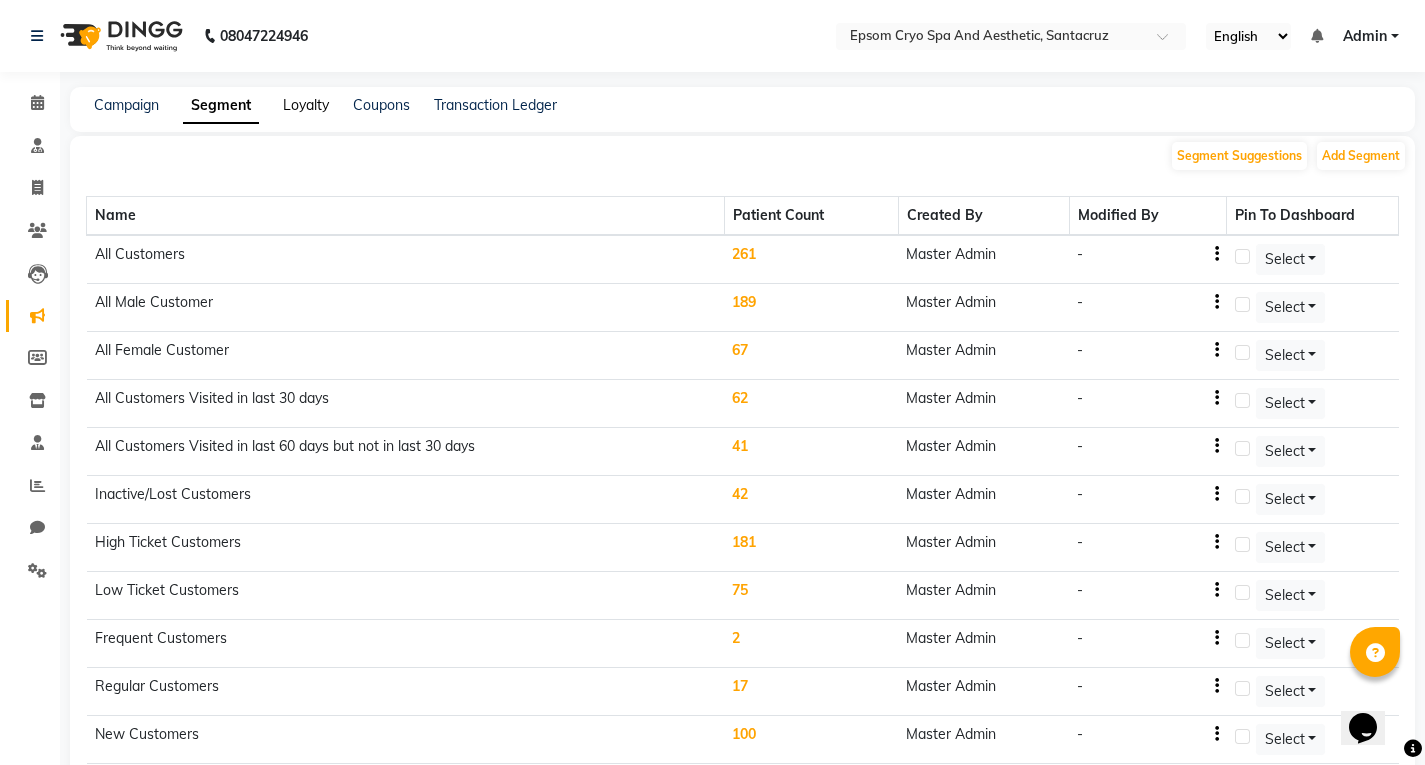 click on "Loyalty" 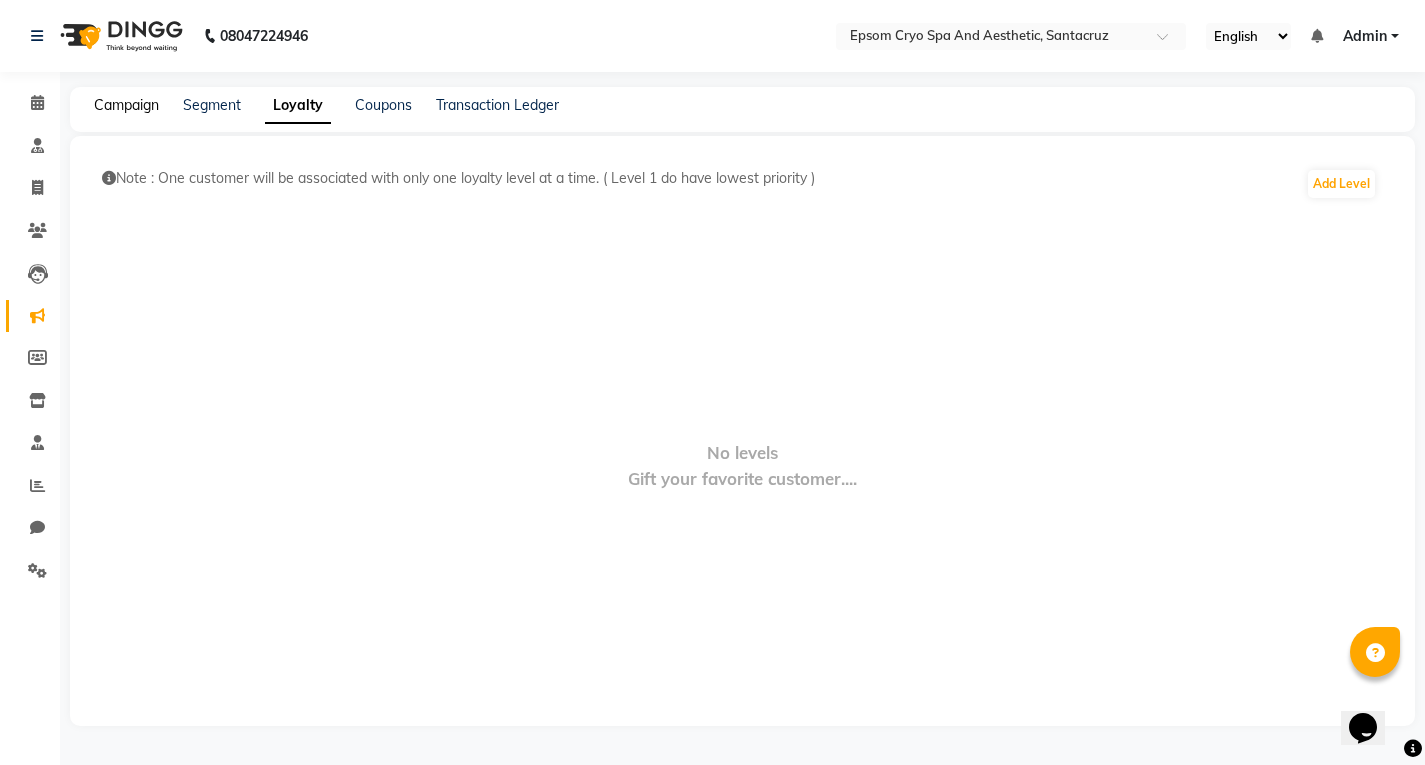 click on "Campaign" 